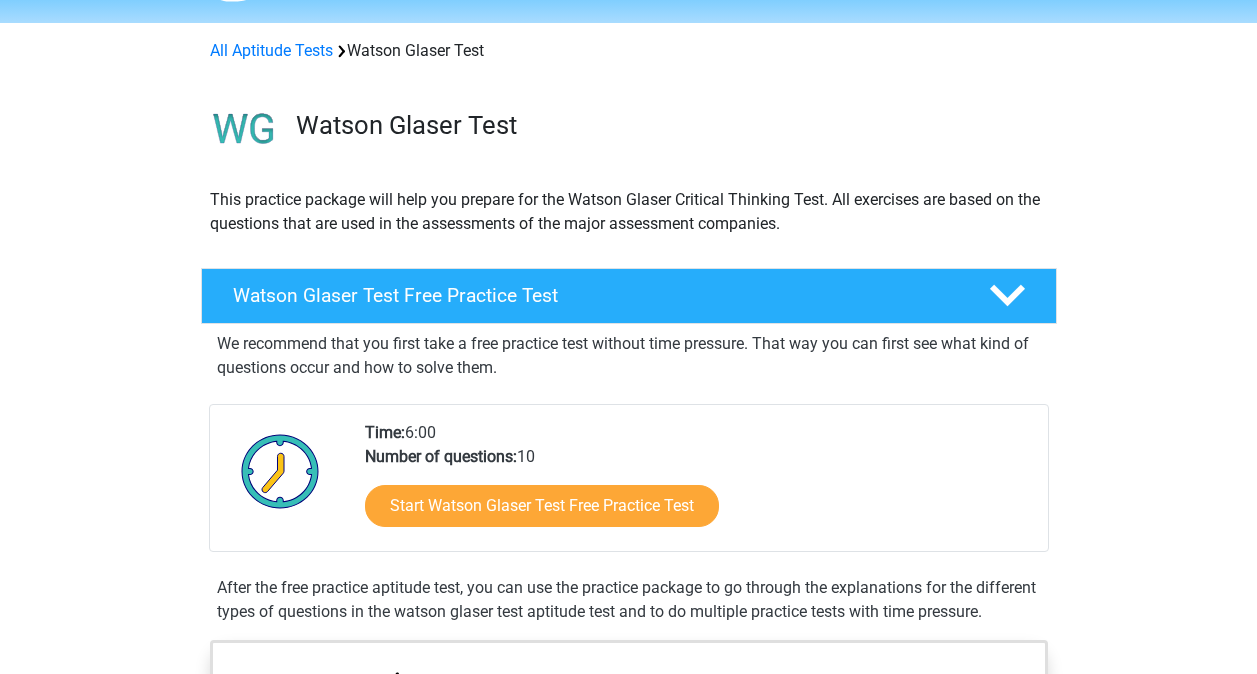 scroll, scrollTop: 100, scrollLeft: 0, axis: vertical 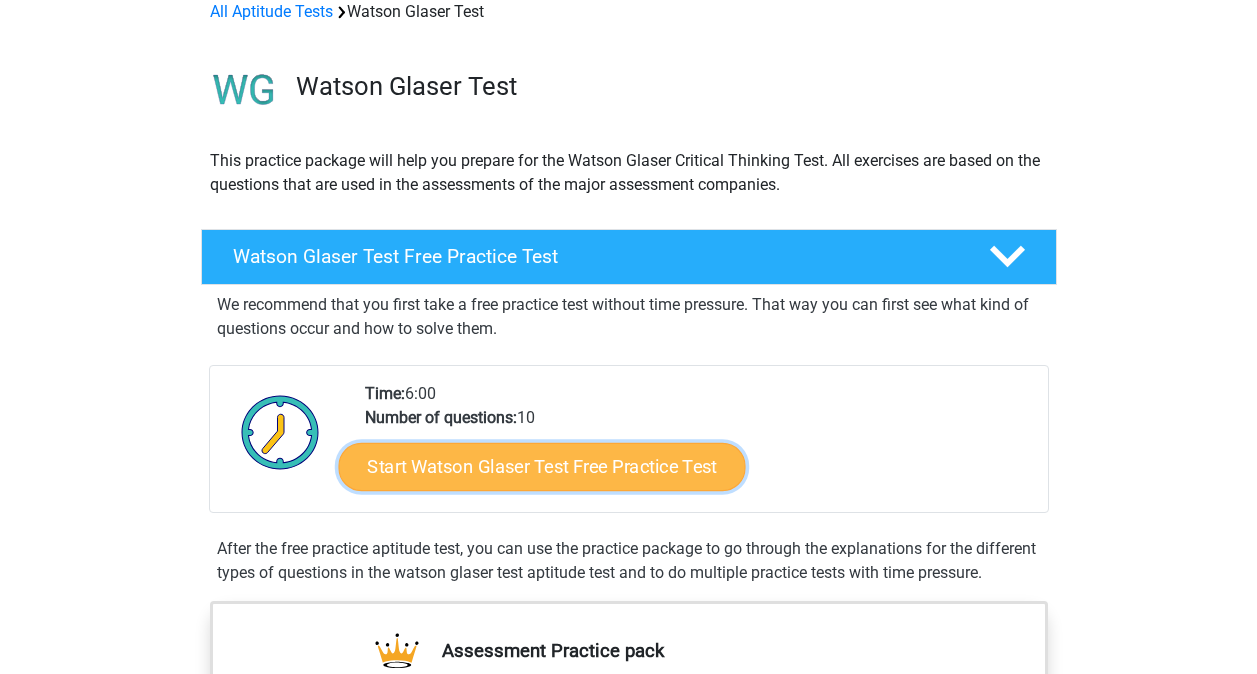click on "Start Watson Glaser Test
Free Practice Test" at bounding box center [541, 467] 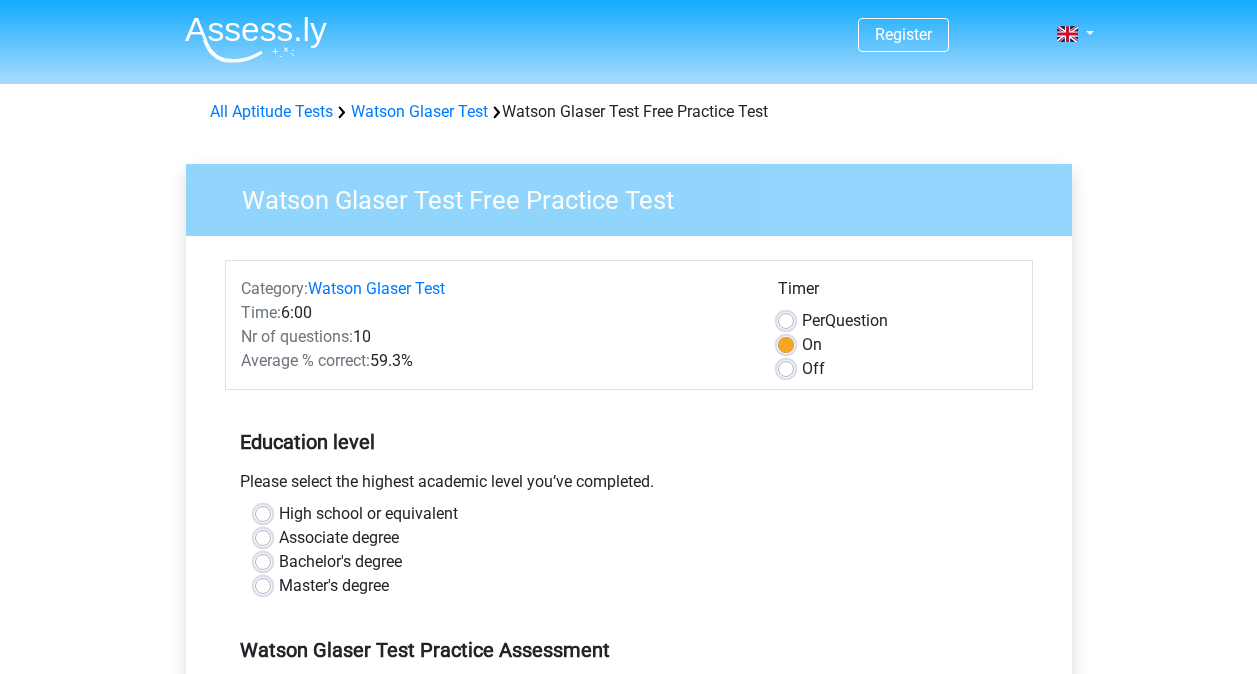 scroll, scrollTop: 100, scrollLeft: 0, axis: vertical 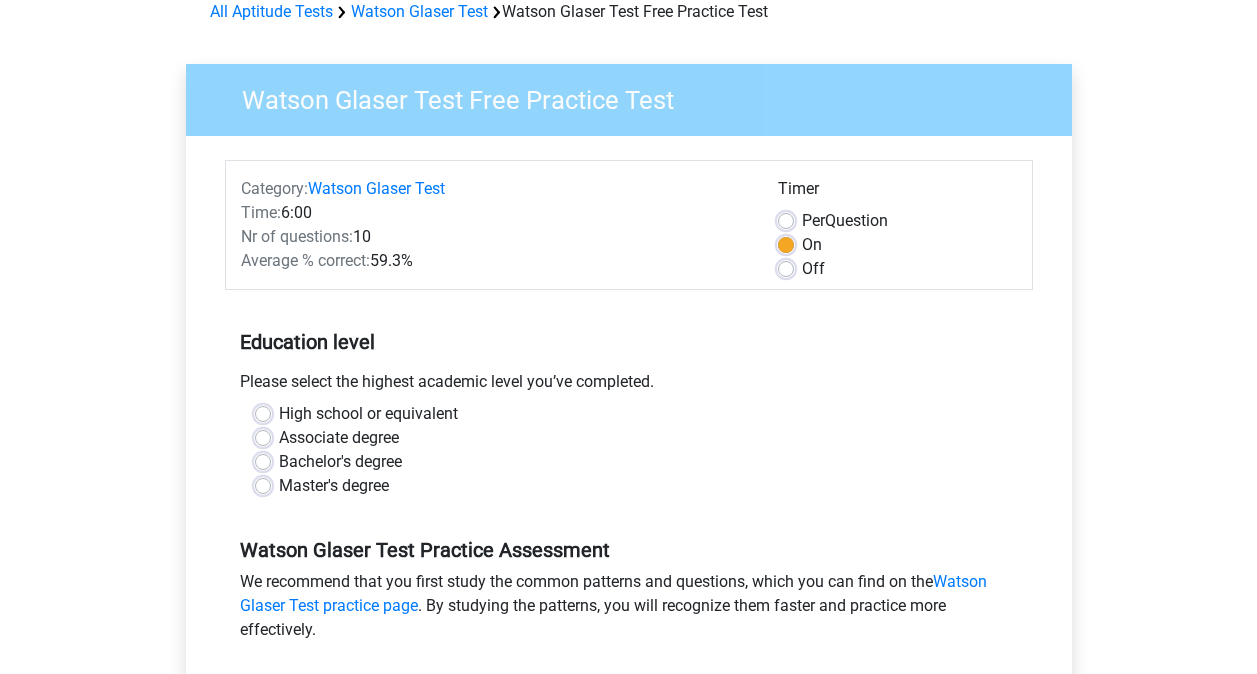 click on "Bachelor's degree" at bounding box center (340, 462) 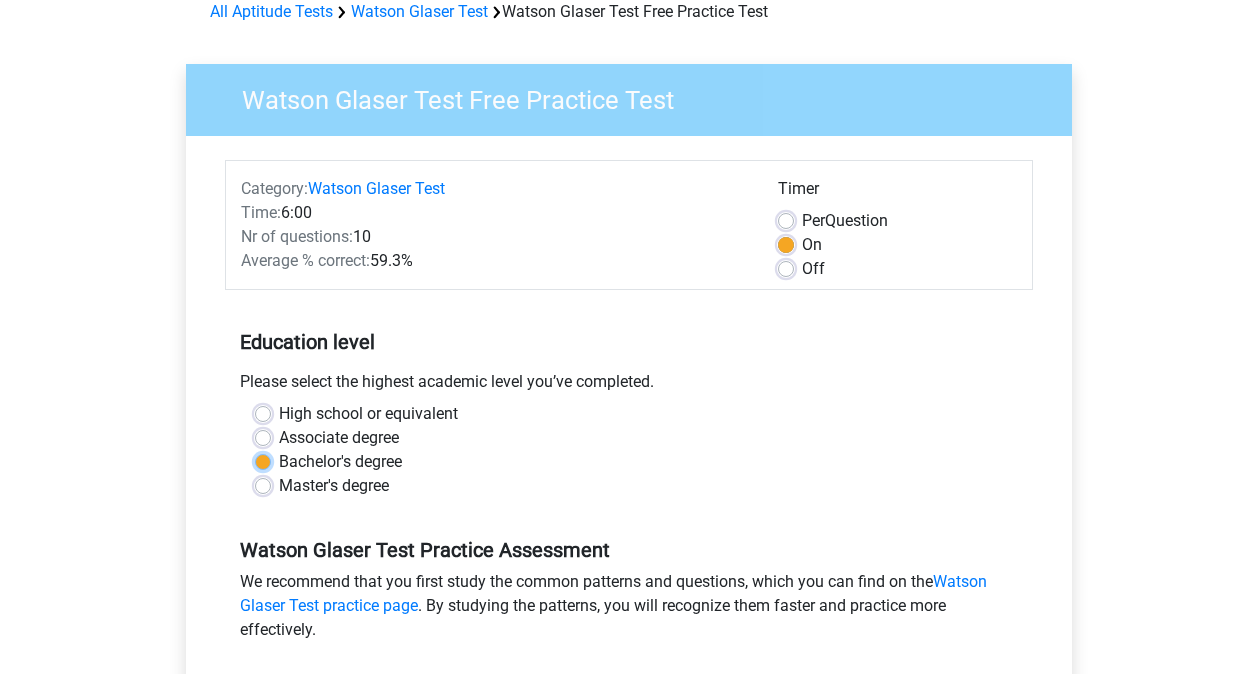 click on "Bachelor's degree" at bounding box center (263, 460) 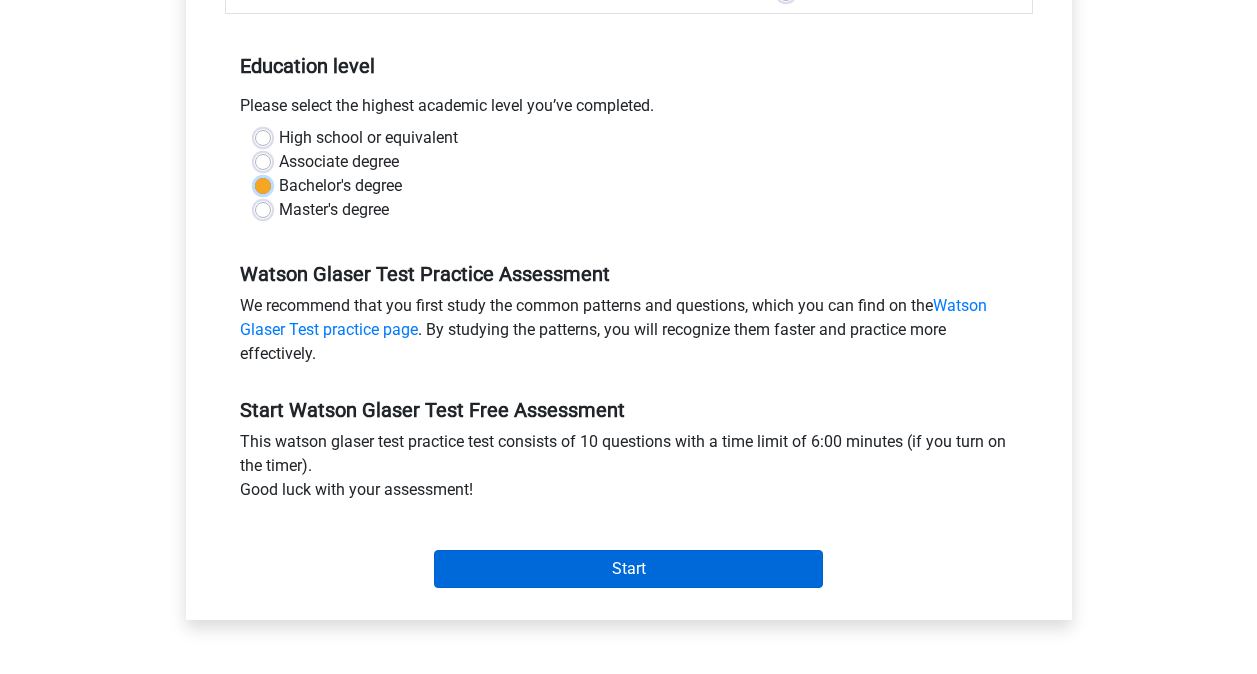 scroll, scrollTop: 400, scrollLeft: 0, axis: vertical 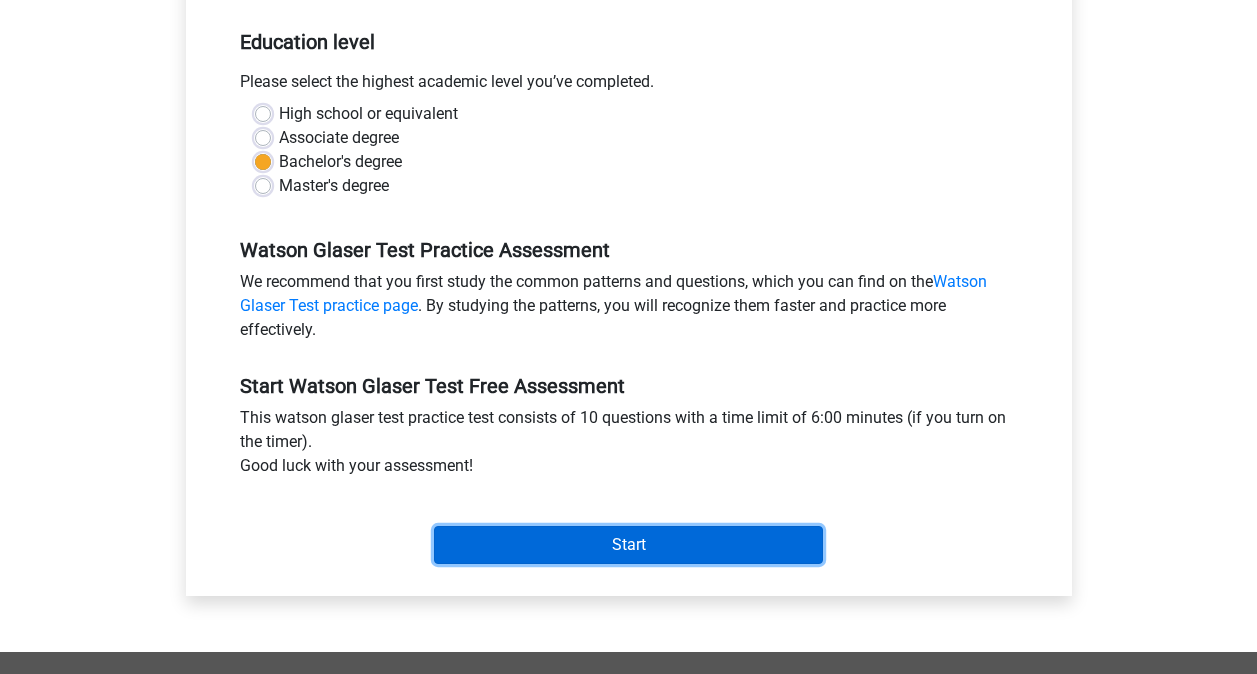 click on "Start" at bounding box center (628, 545) 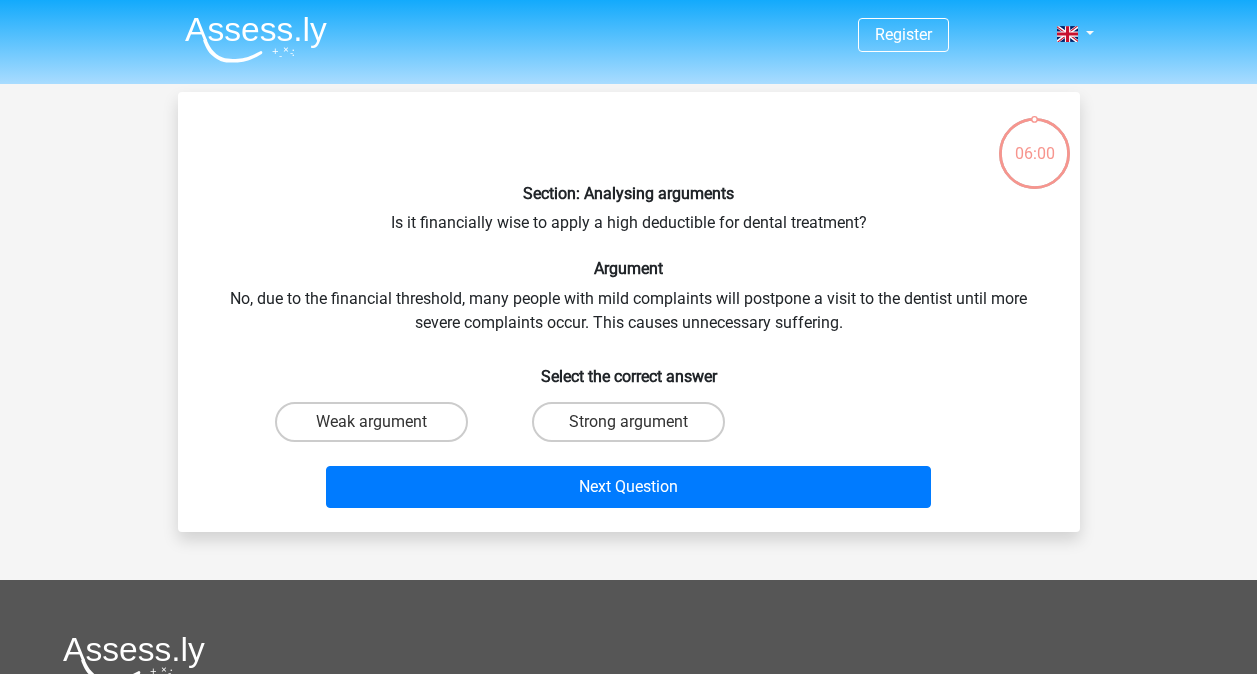 scroll, scrollTop: 0, scrollLeft: 0, axis: both 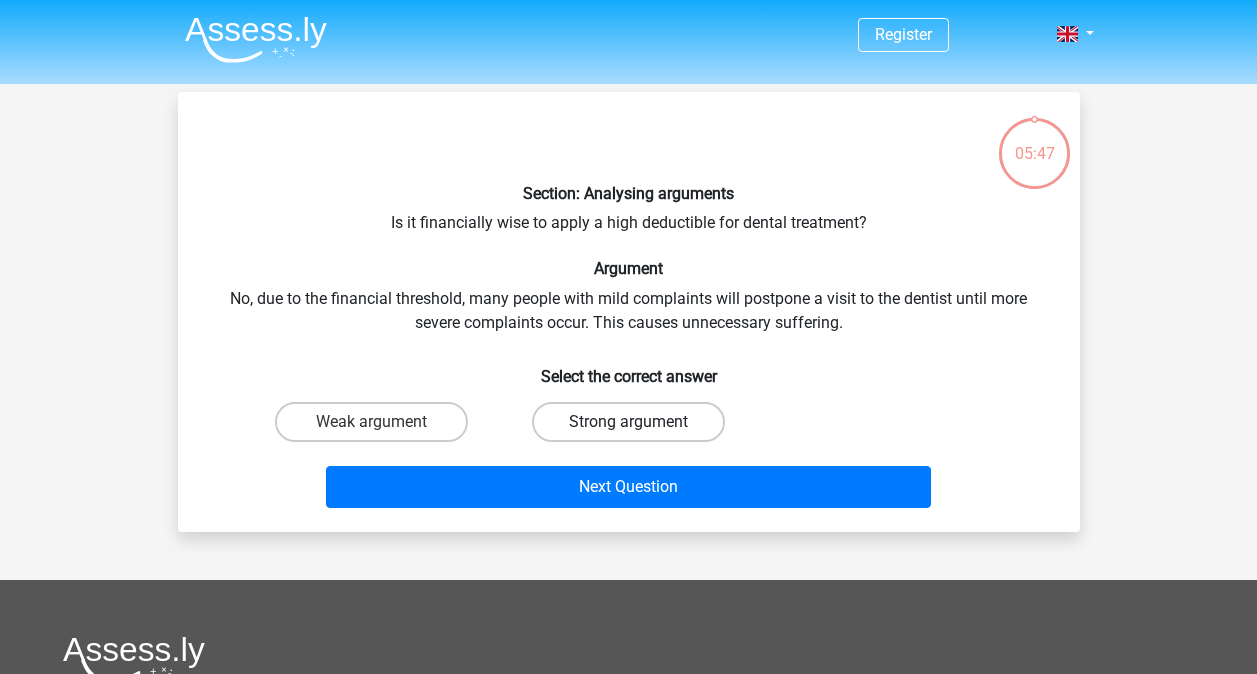 click on "Strong argument" at bounding box center (628, 422) 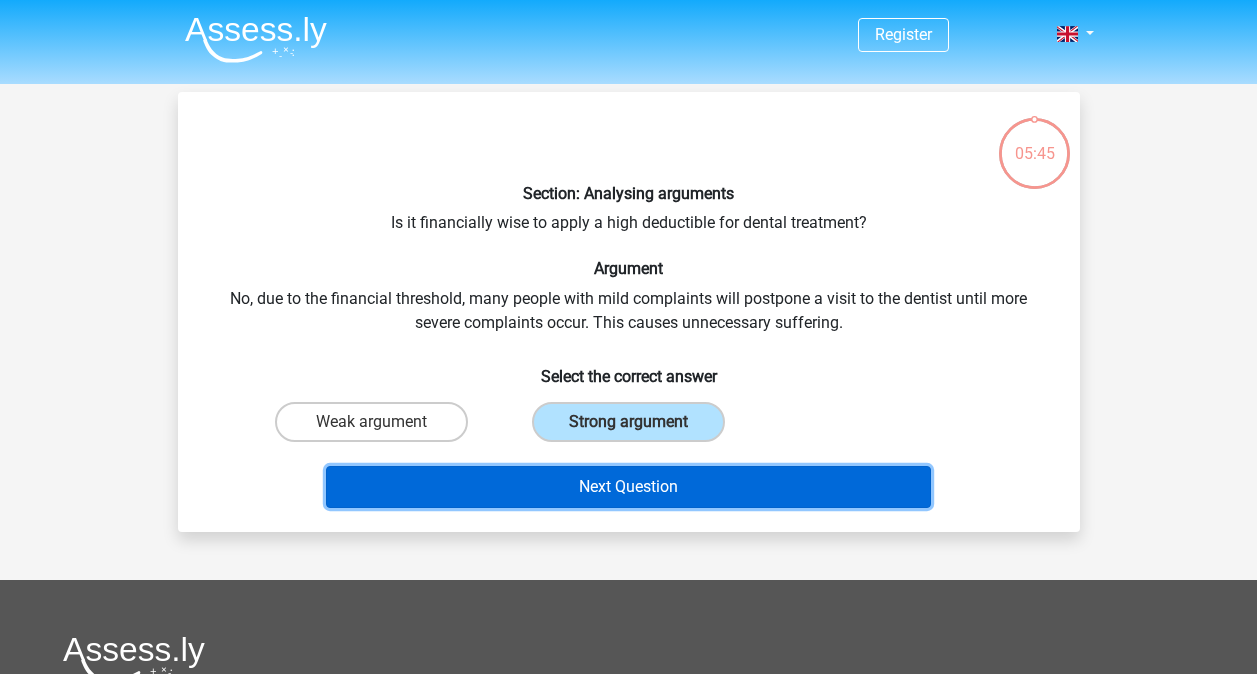 click on "Next Question" at bounding box center [628, 487] 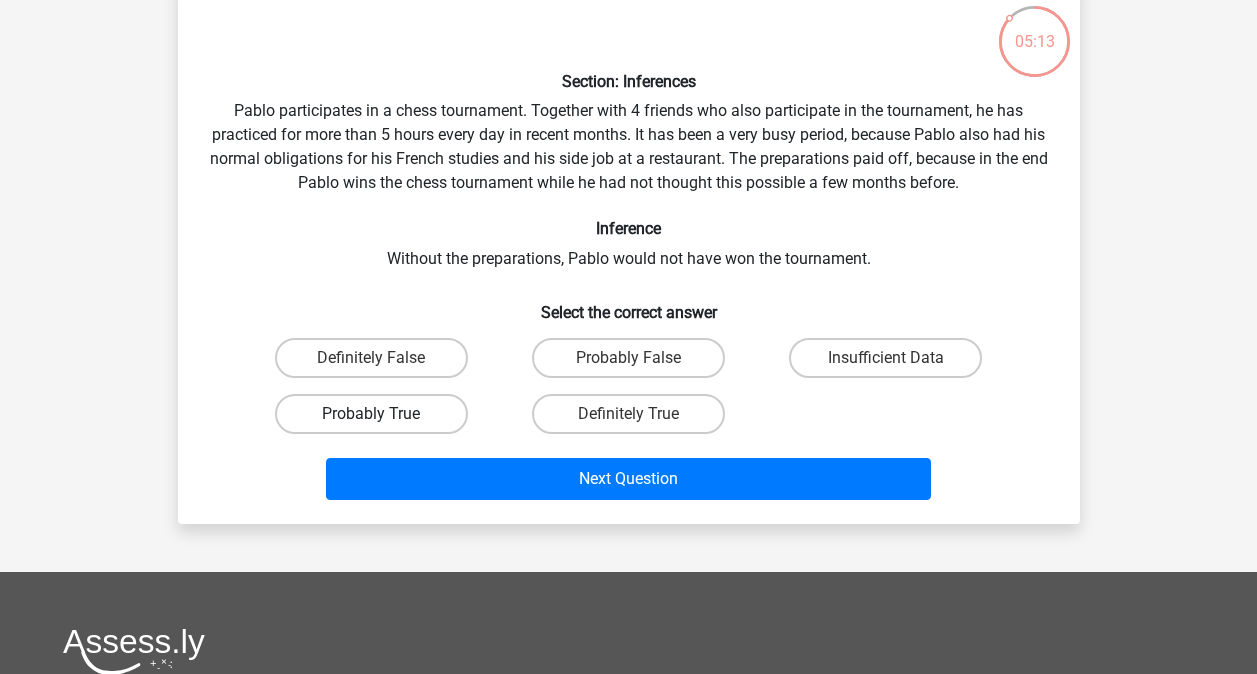 scroll, scrollTop: 92, scrollLeft: 0, axis: vertical 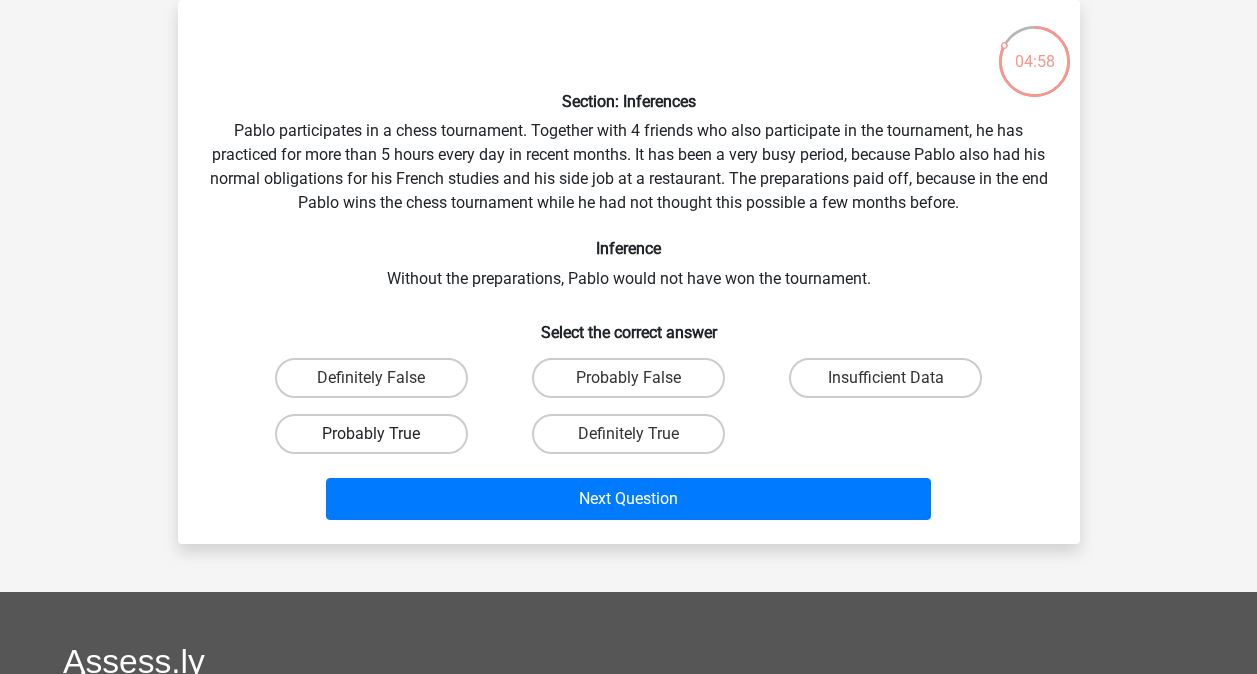 click on "Probably True" at bounding box center (371, 434) 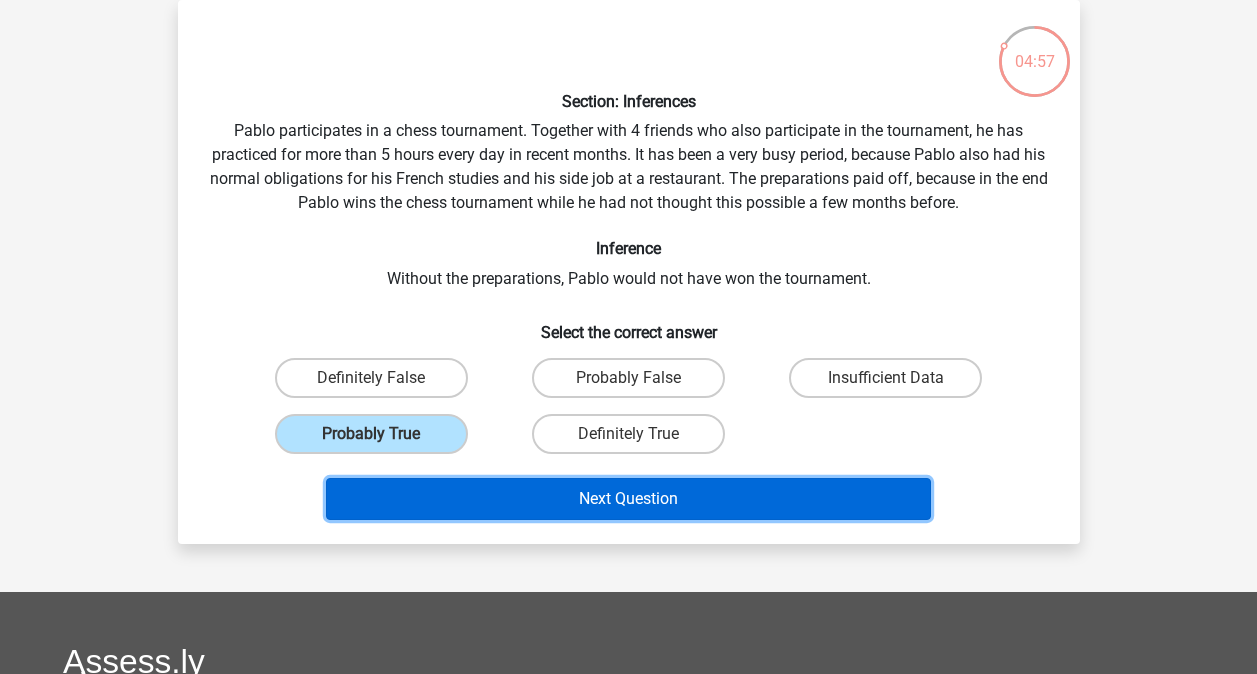 click on "Next Question" at bounding box center [628, 499] 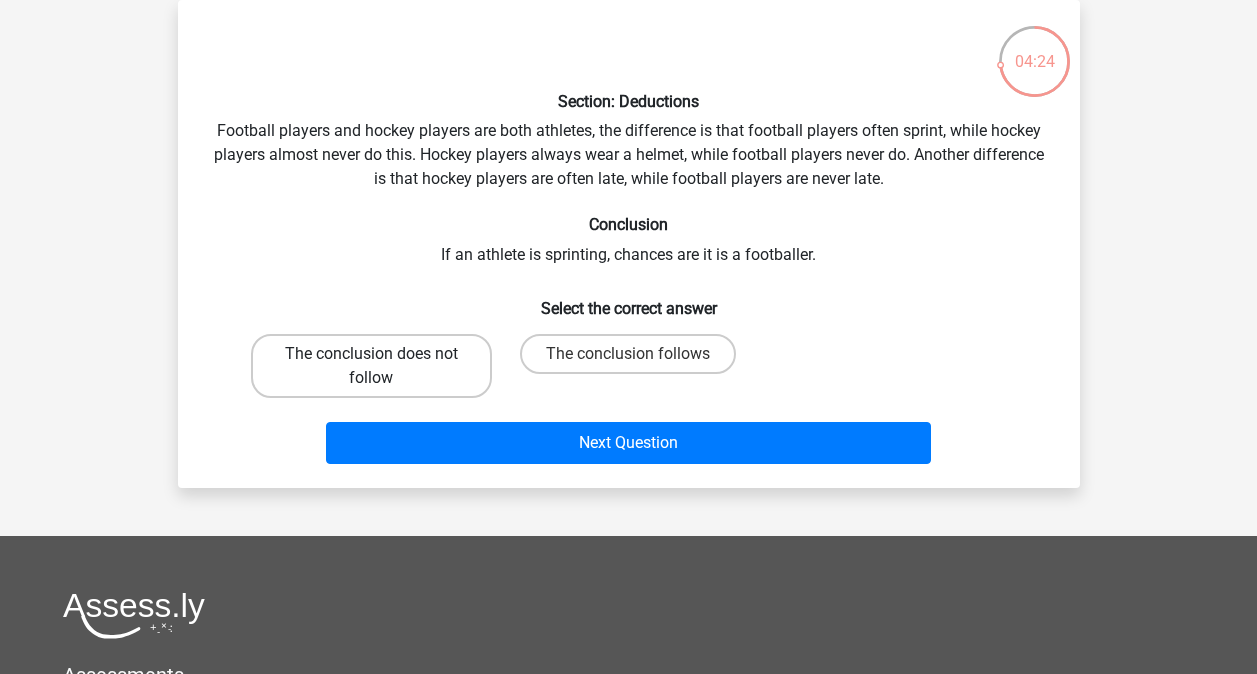 click on "The conclusion does not follow" at bounding box center (371, 366) 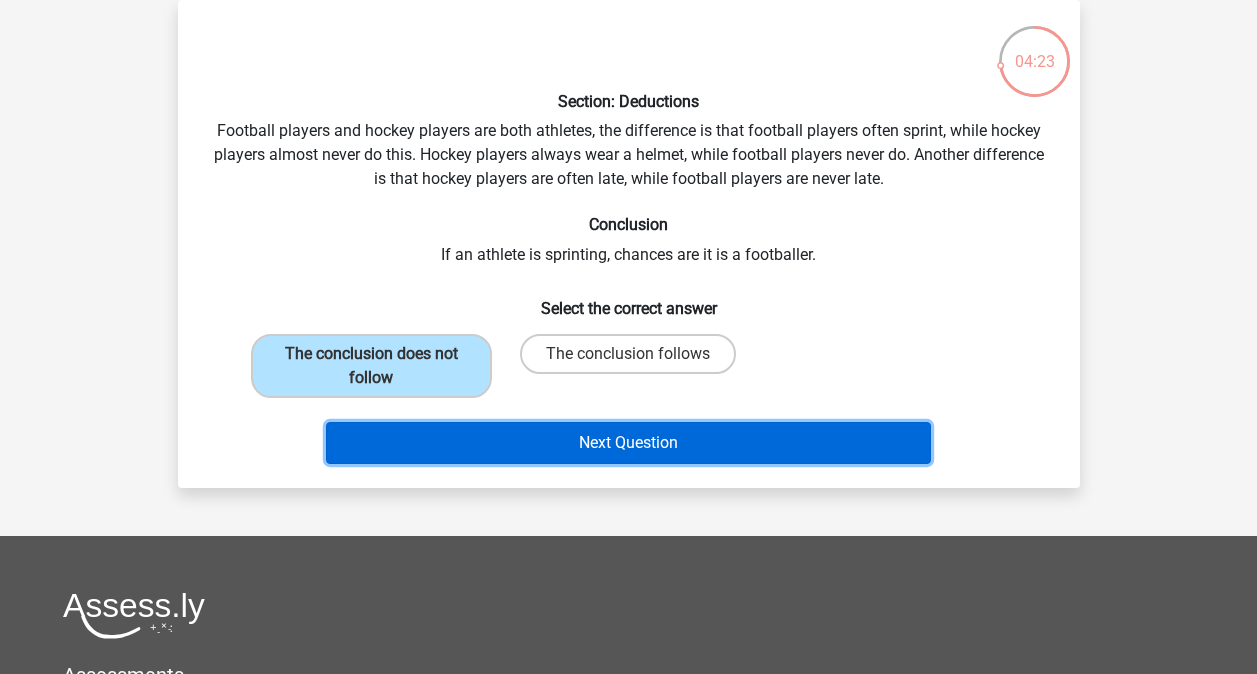 click on "Next Question" at bounding box center (628, 443) 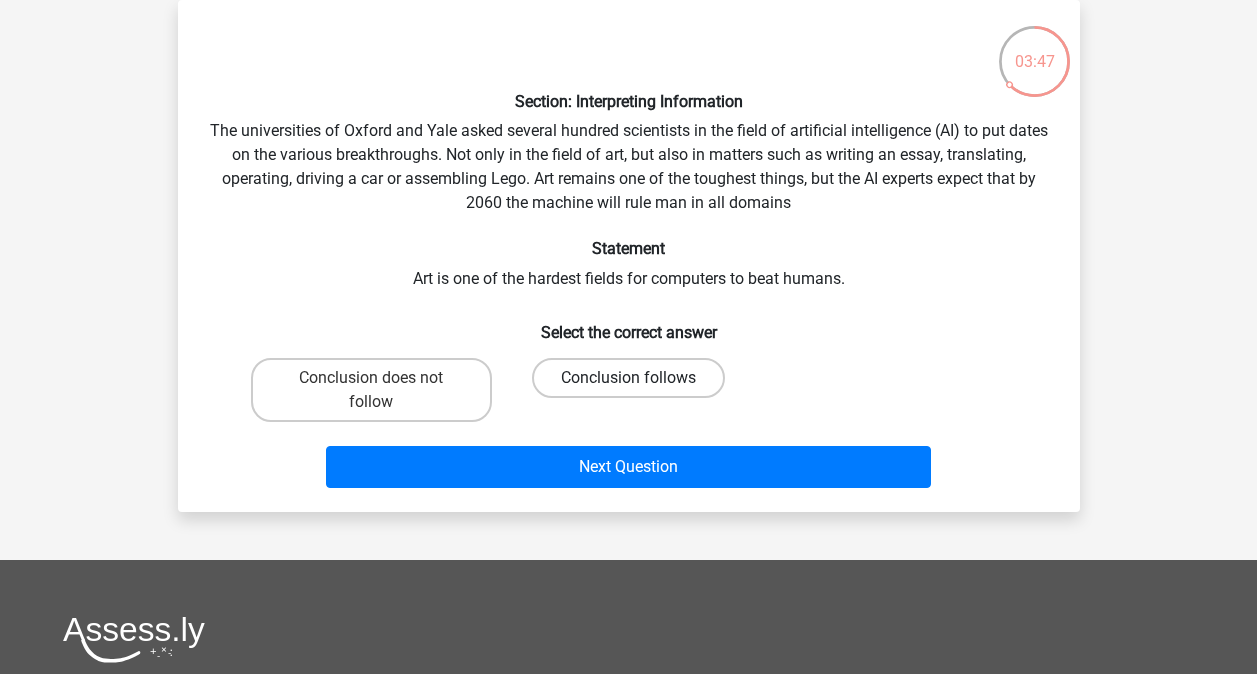 click on "Conclusion follows" at bounding box center [628, 378] 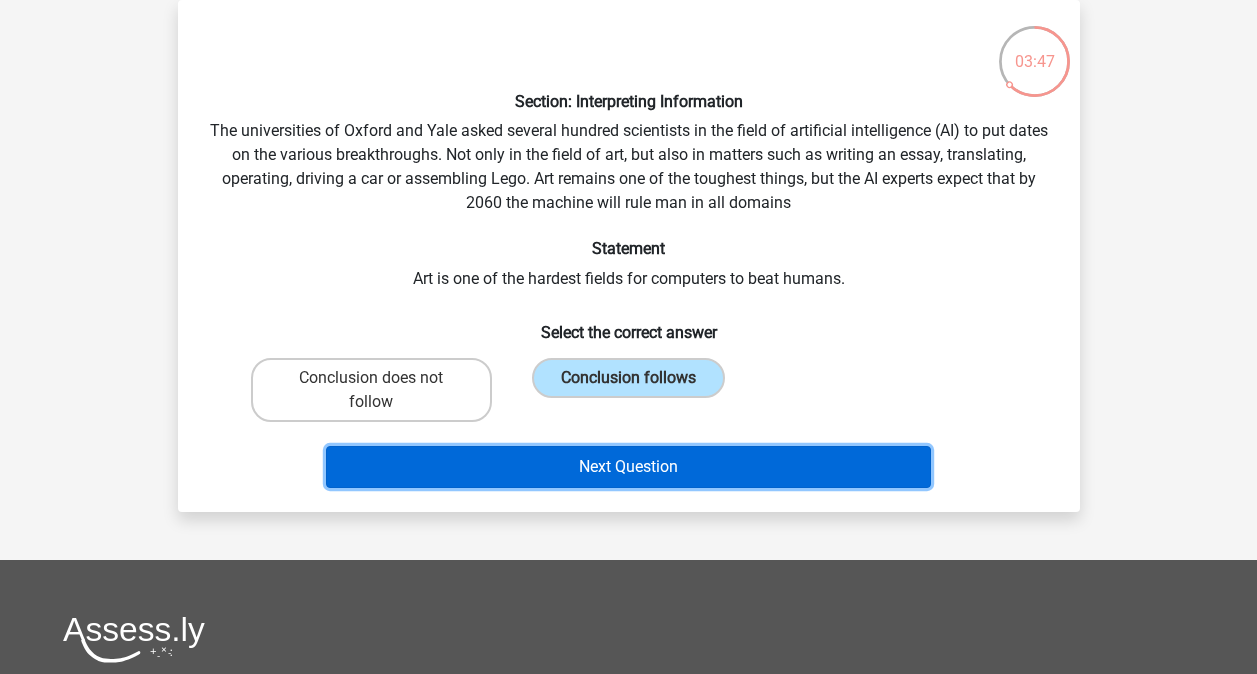 click on "Next Question" at bounding box center (628, 467) 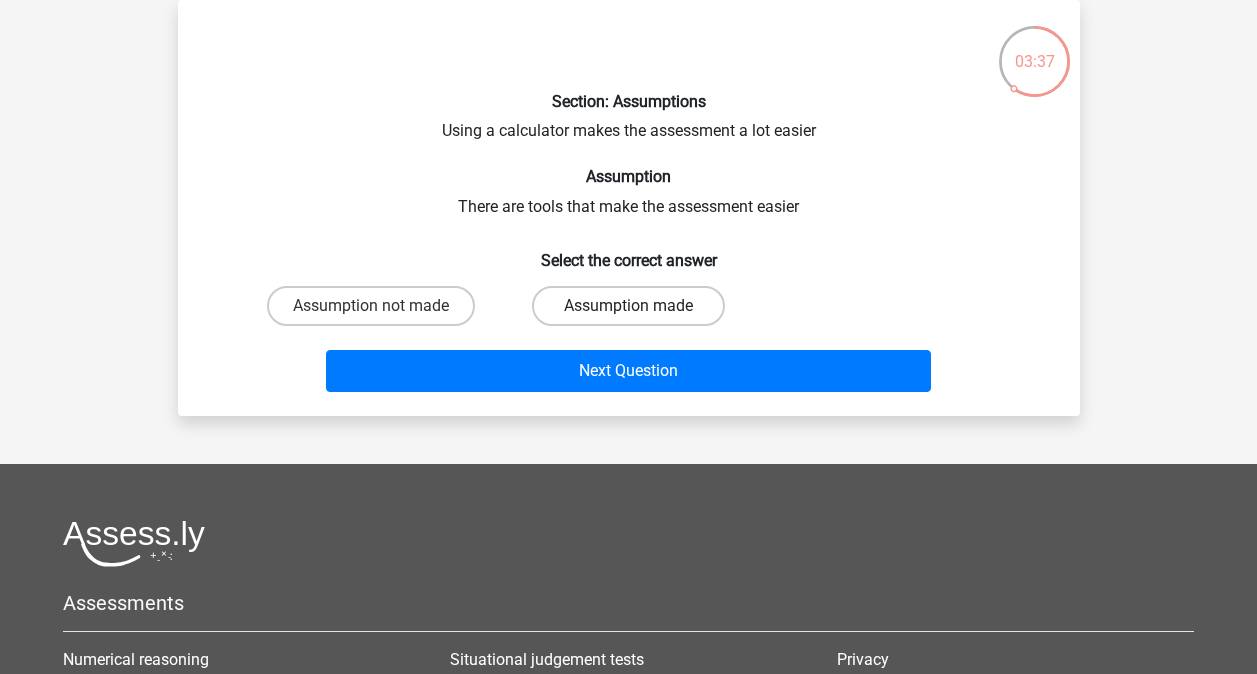click on "Assumption made" at bounding box center (628, 306) 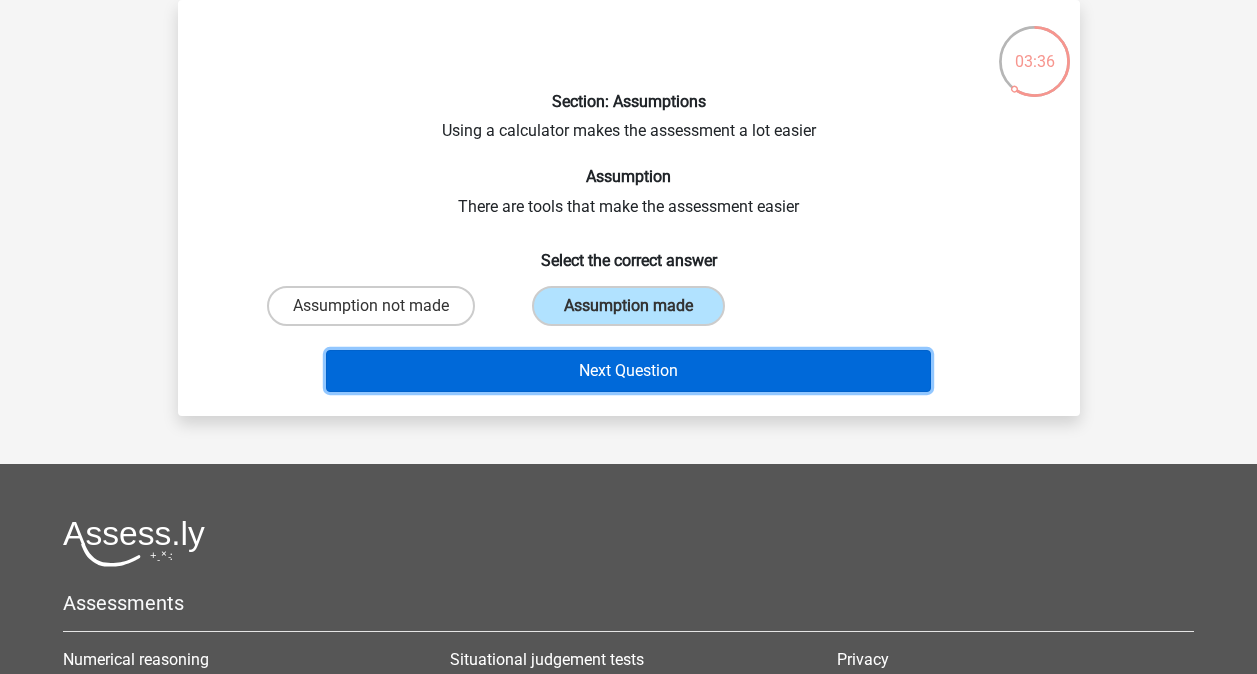 click on "Next Question" at bounding box center (628, 371) 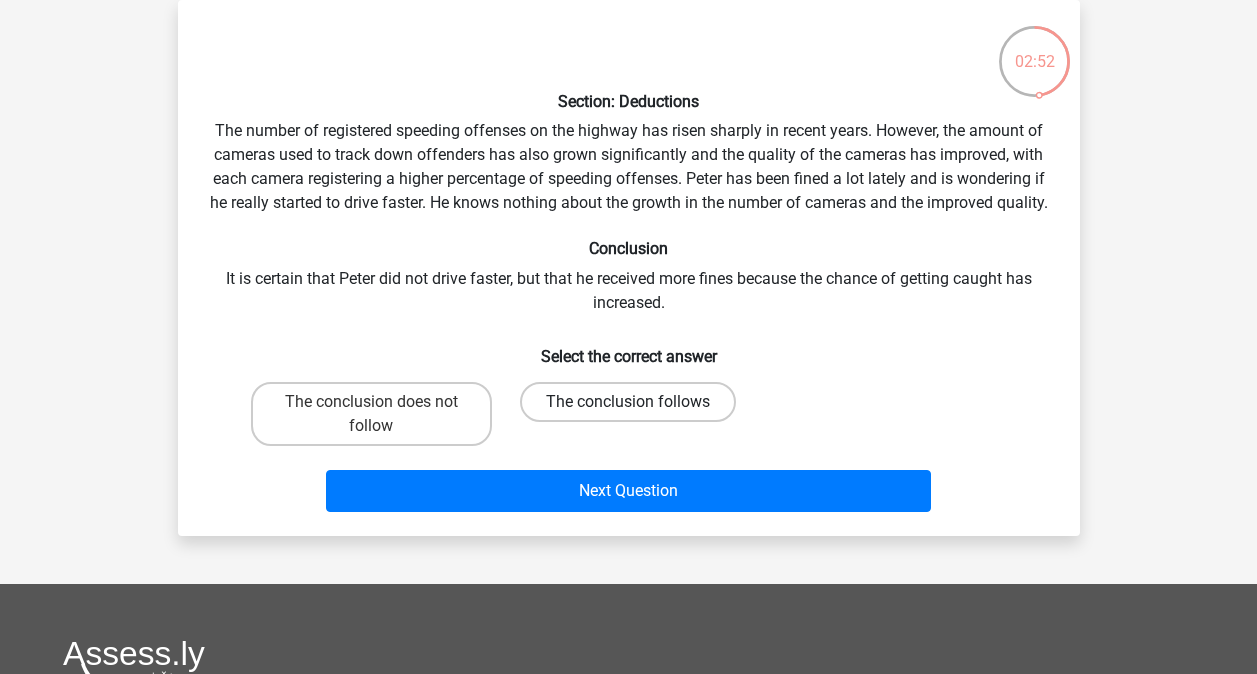 click on "The conclusion follows" at bounding box center [628, 402] 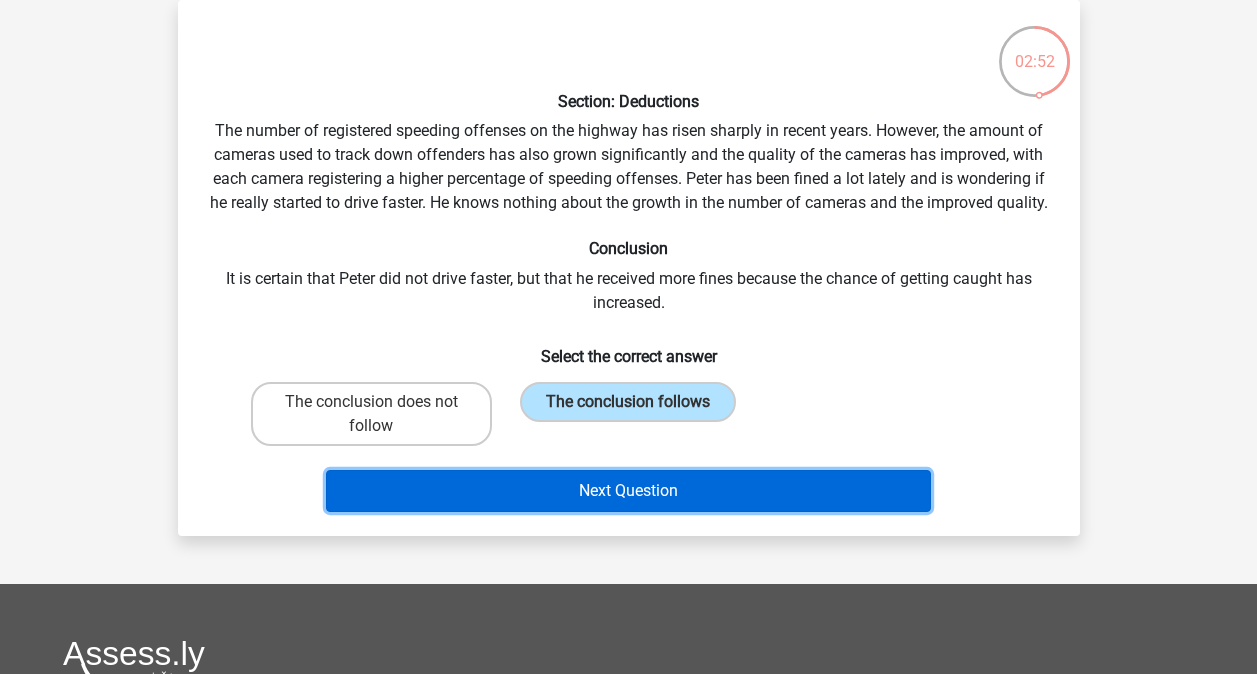 click on "Next Question" at bounding box center (628, 491) 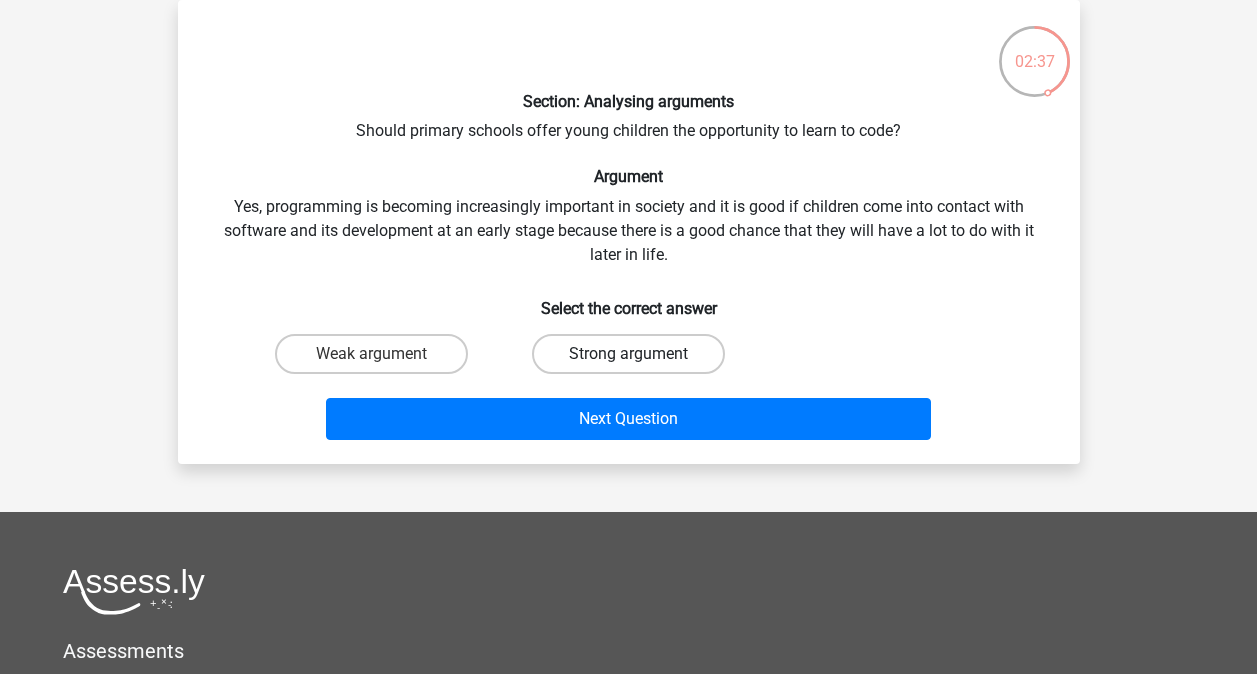 click on "Strong argument" at bounding box center (628, 354) 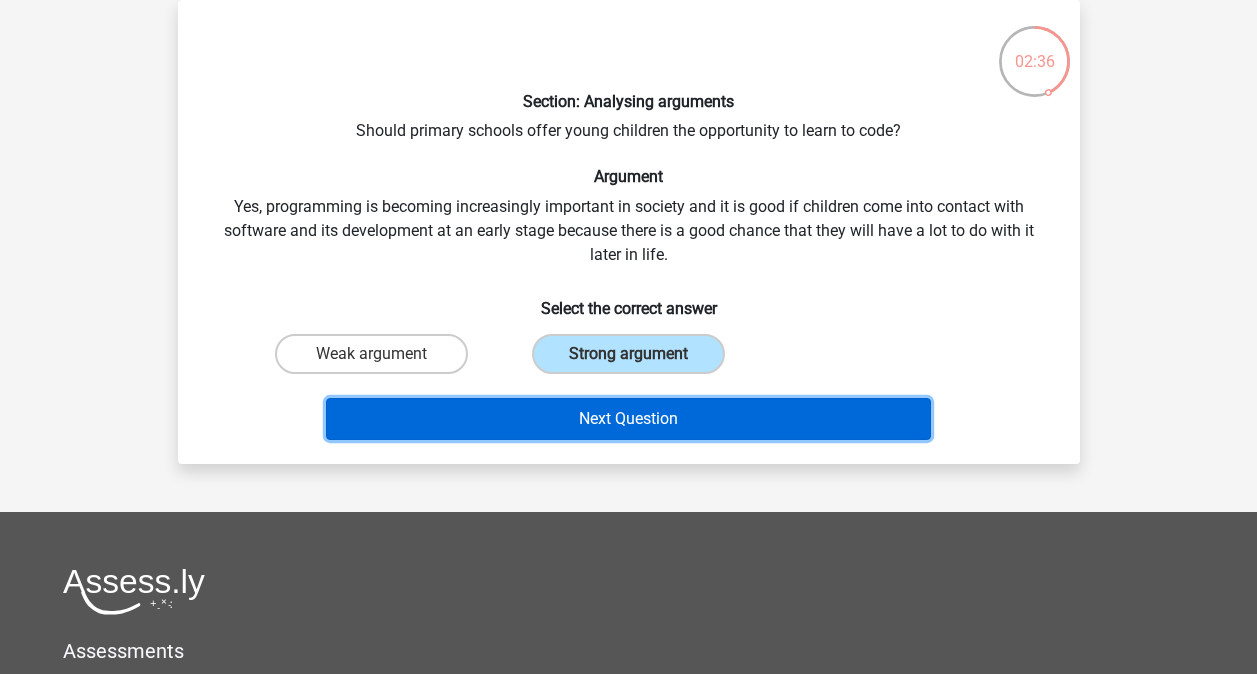 click on "Next Question" at bounding box center [628, 419] 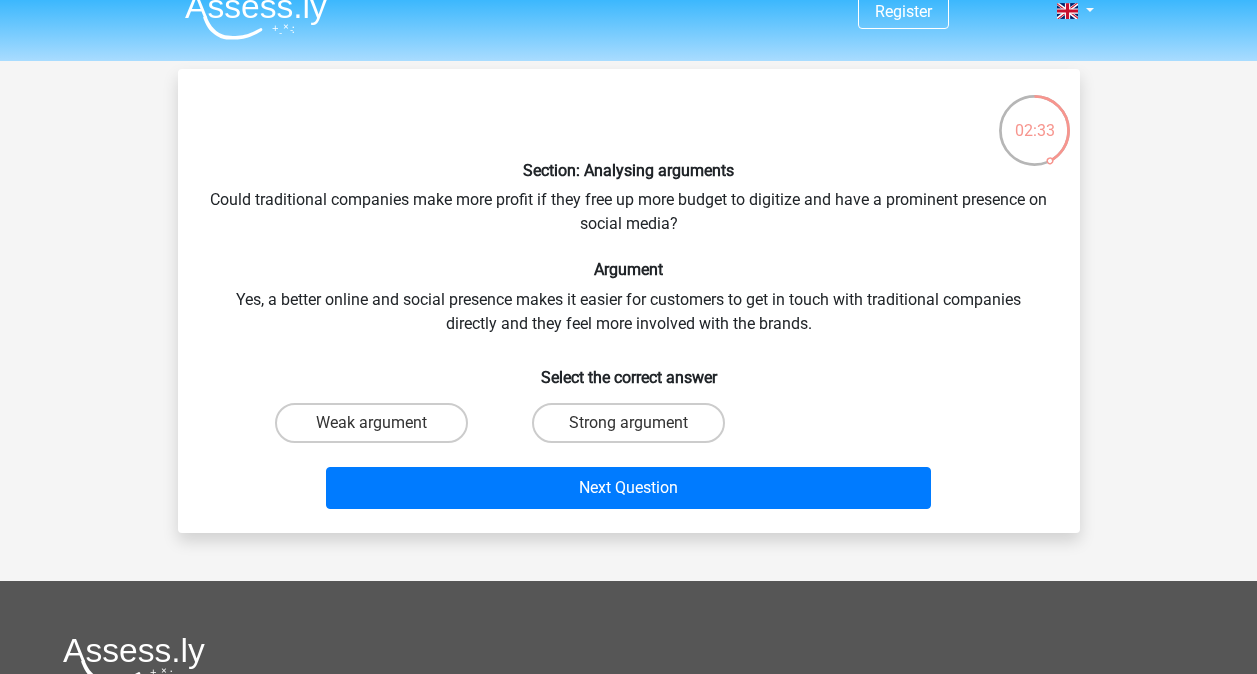 scroll, scrollTop: 0, scrollLeft: 0, axis: both 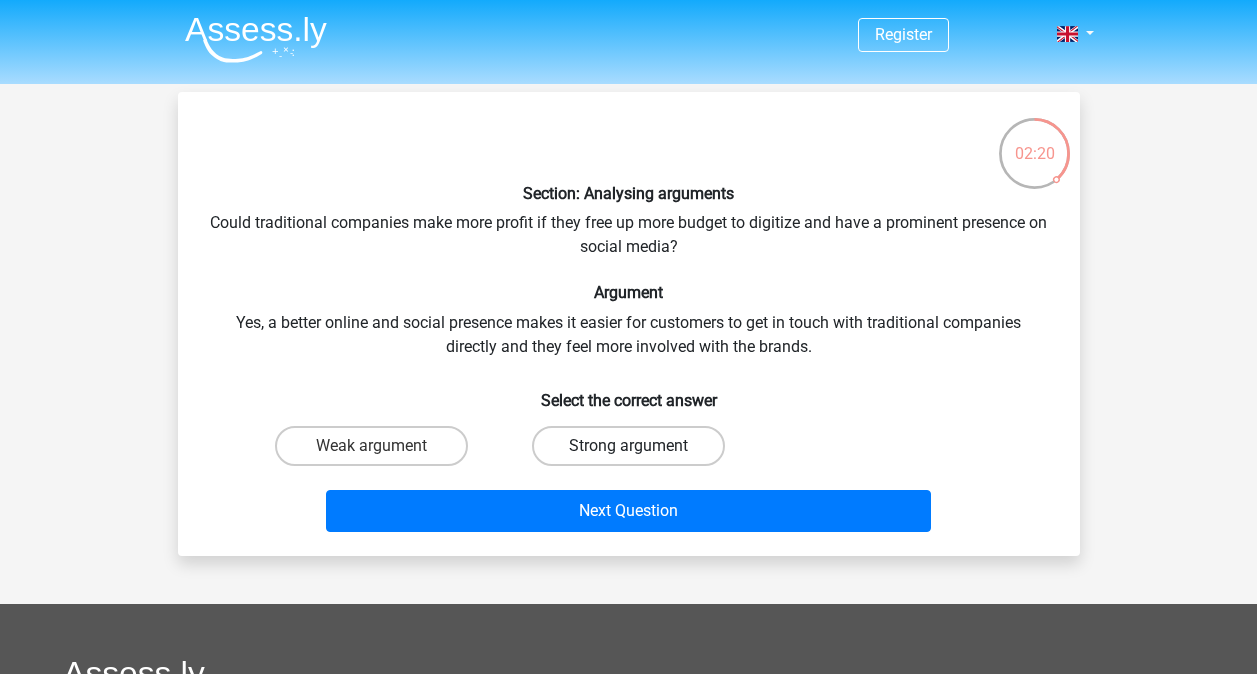click on "Strong argument" at bounding box center (628, 446) 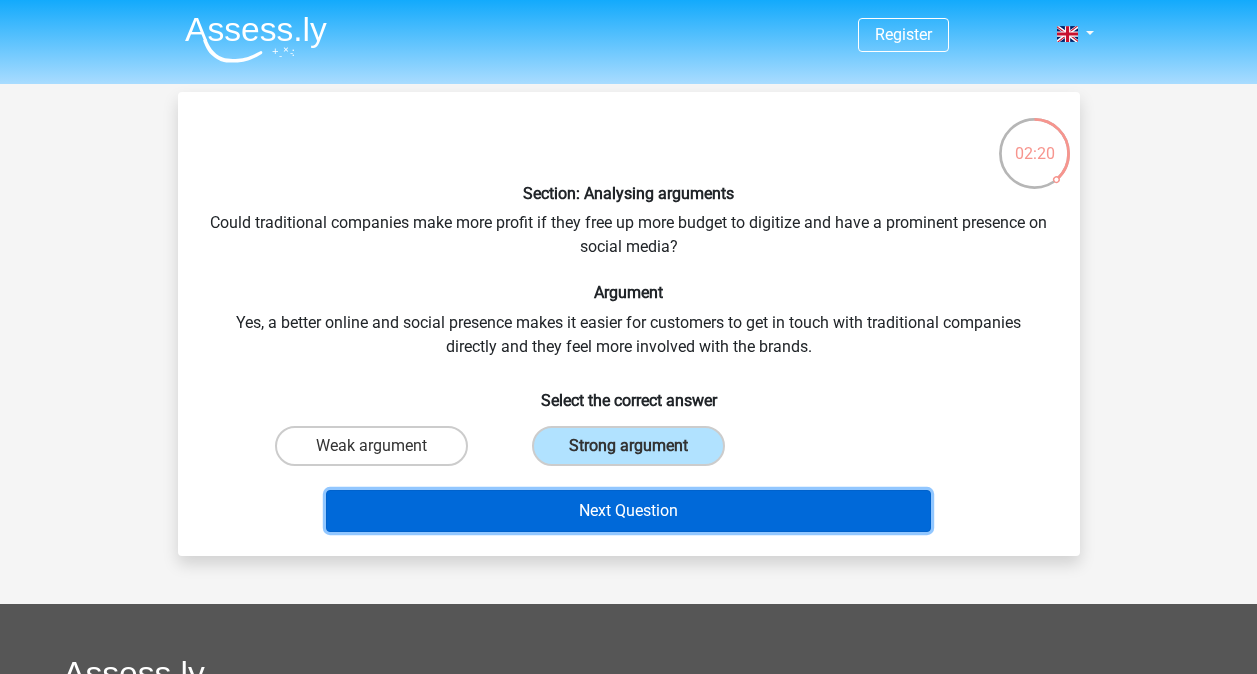 click on "Next Question" at bounding box center (628, 511) 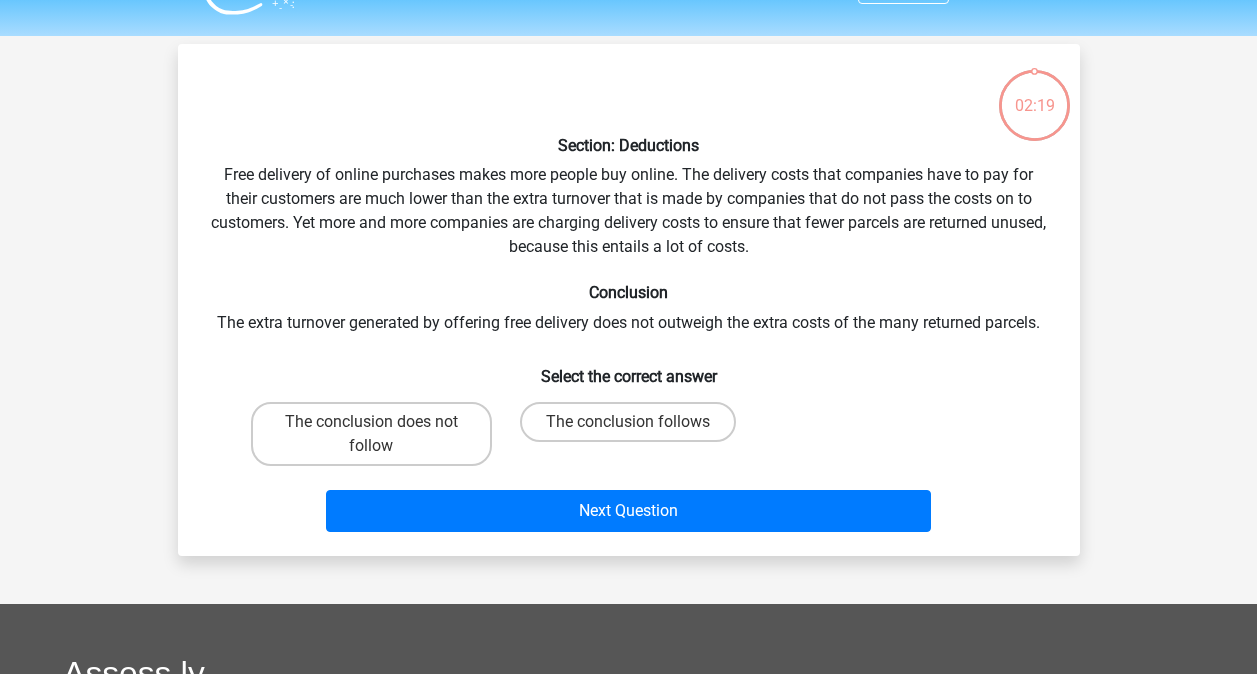 scroll, scrollTop: 92, scrollLeft: 0, axis: vertical 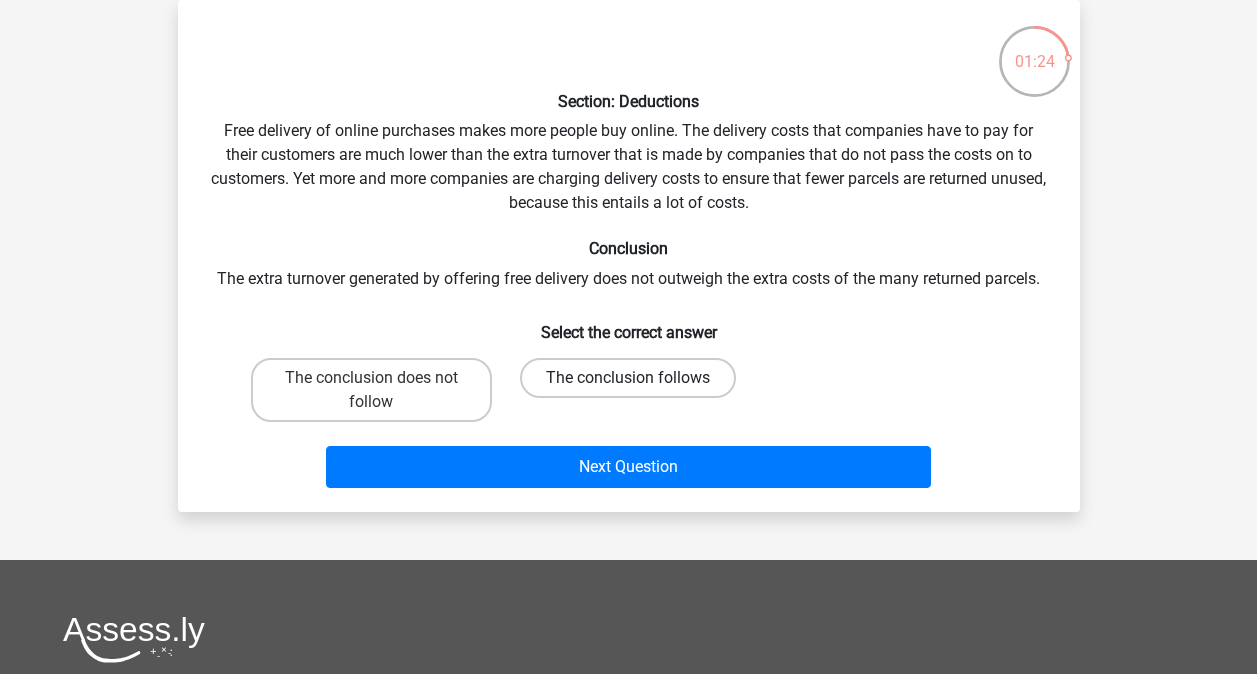 click on "The conclusion follows" at bounding box center [628, 378] 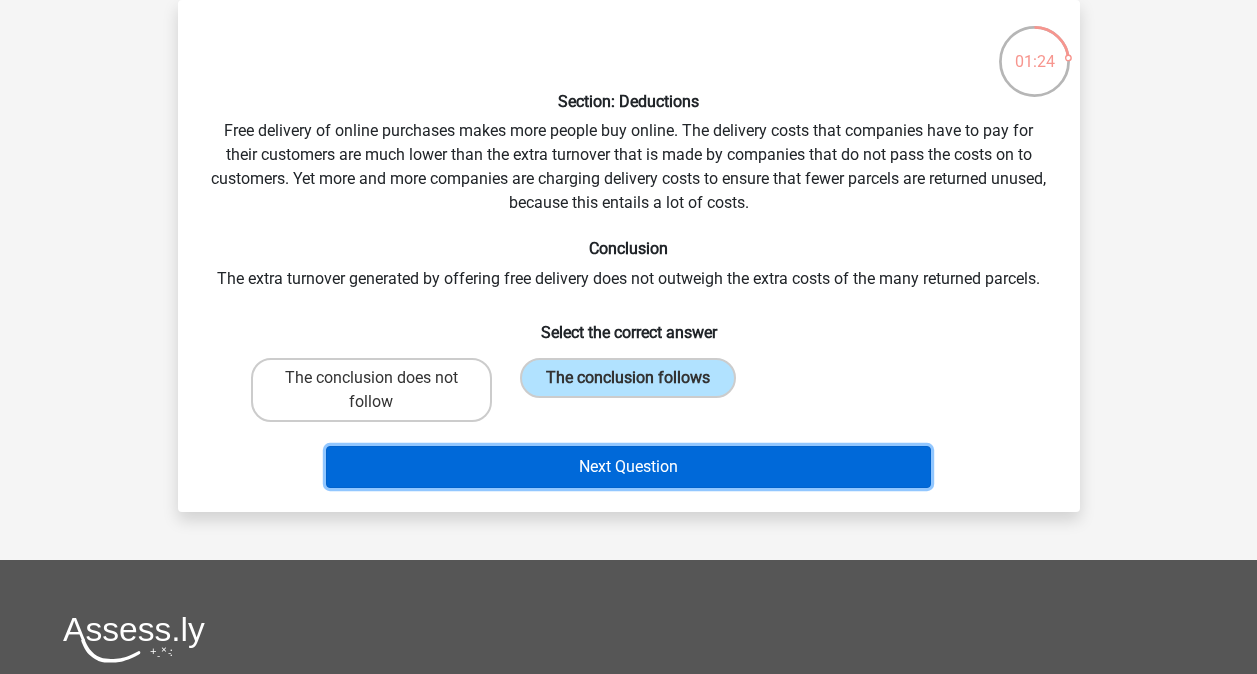 click on "Next Question" at bounding box center [628, 467] 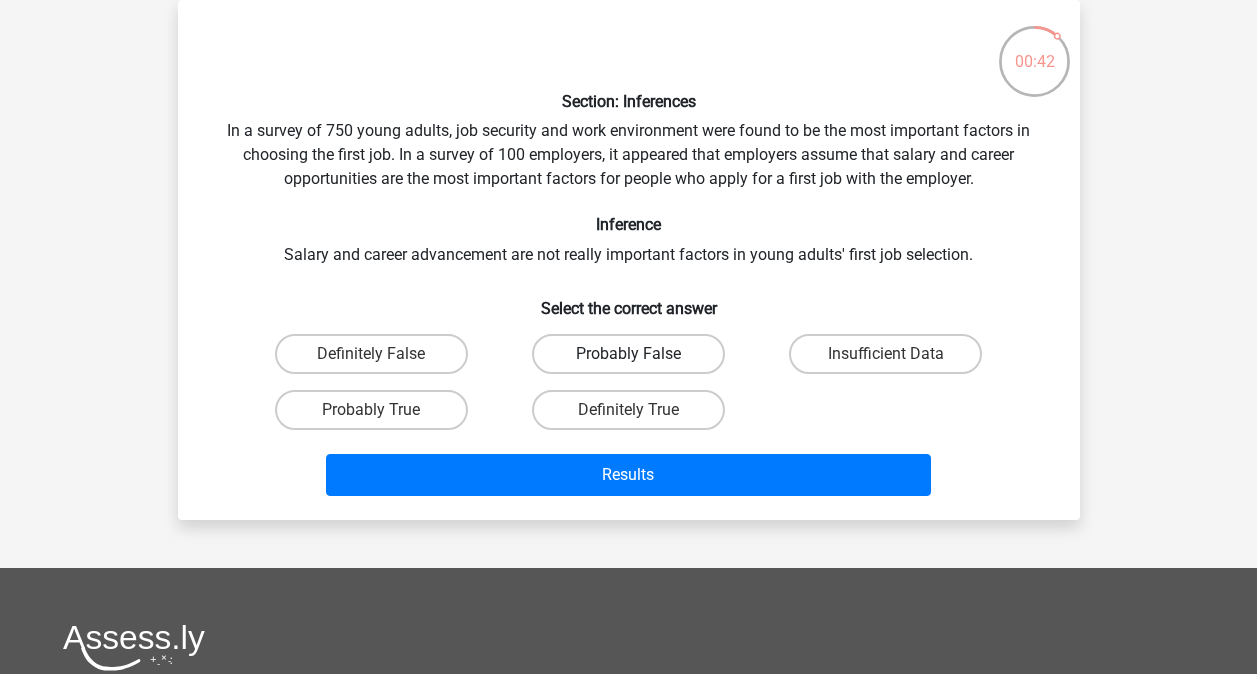 click on "Probably False" at bounding box center [628, 354] 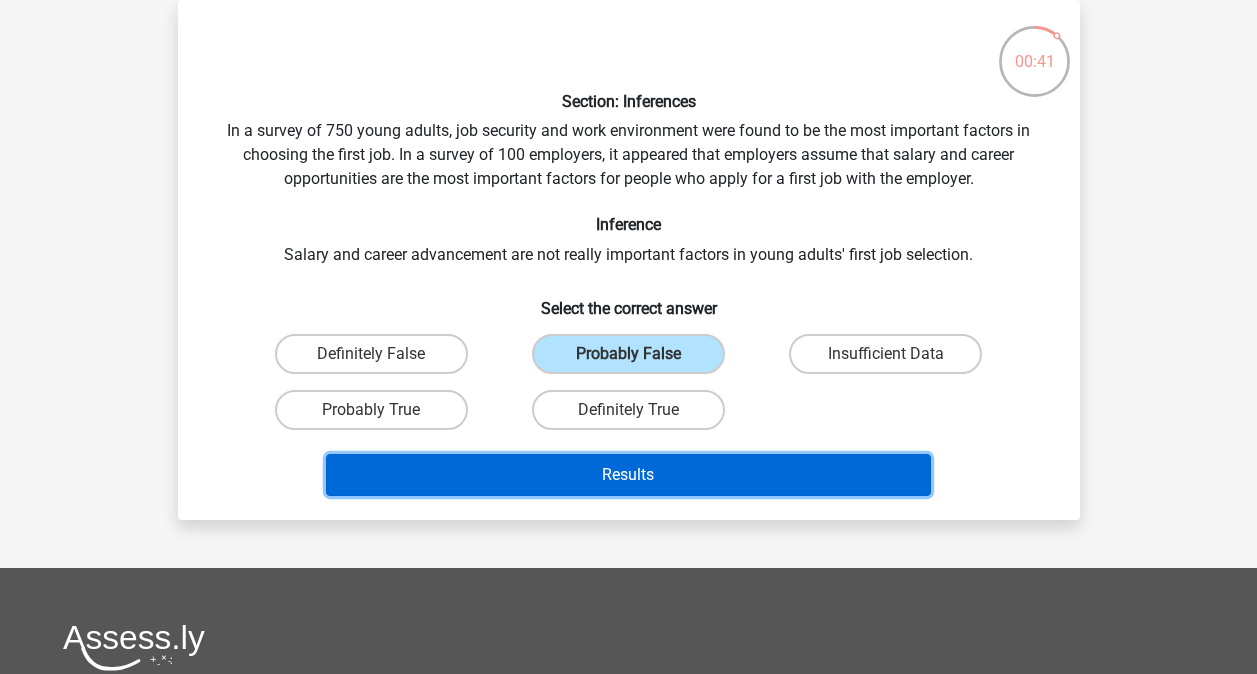 click on "Results" at bounding box center (628, 475) 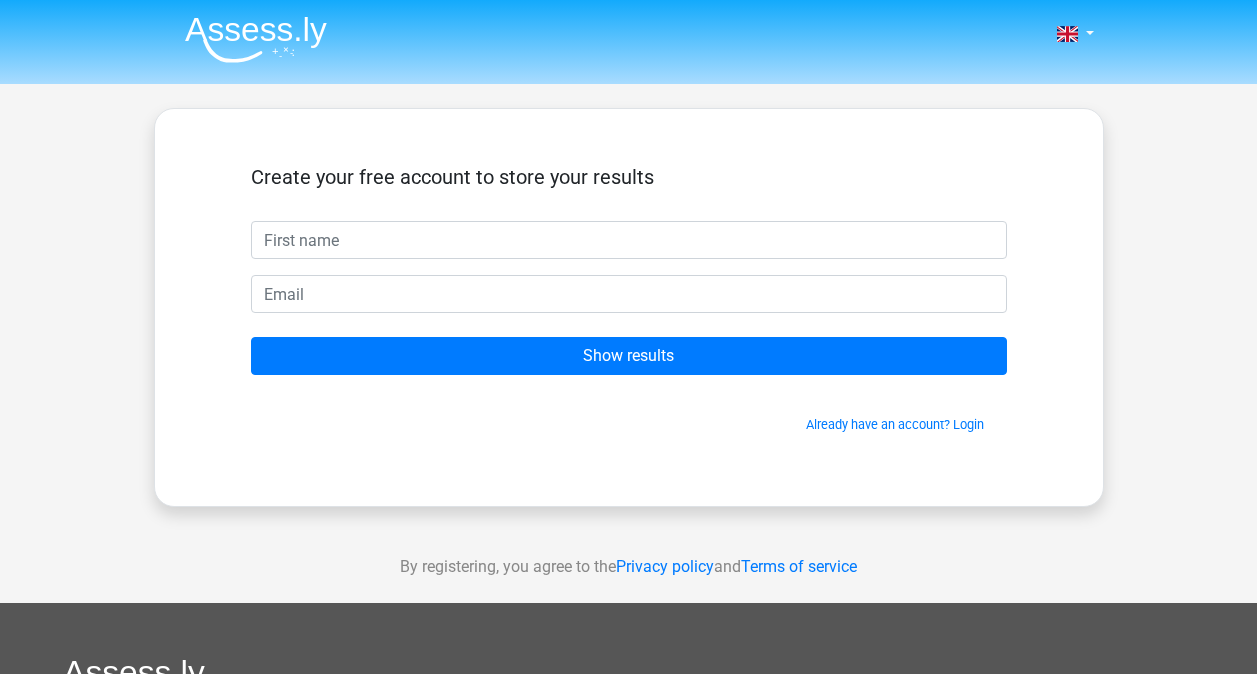 scroll, scrollTop: 0, scrollLeft: 0, axis: both 